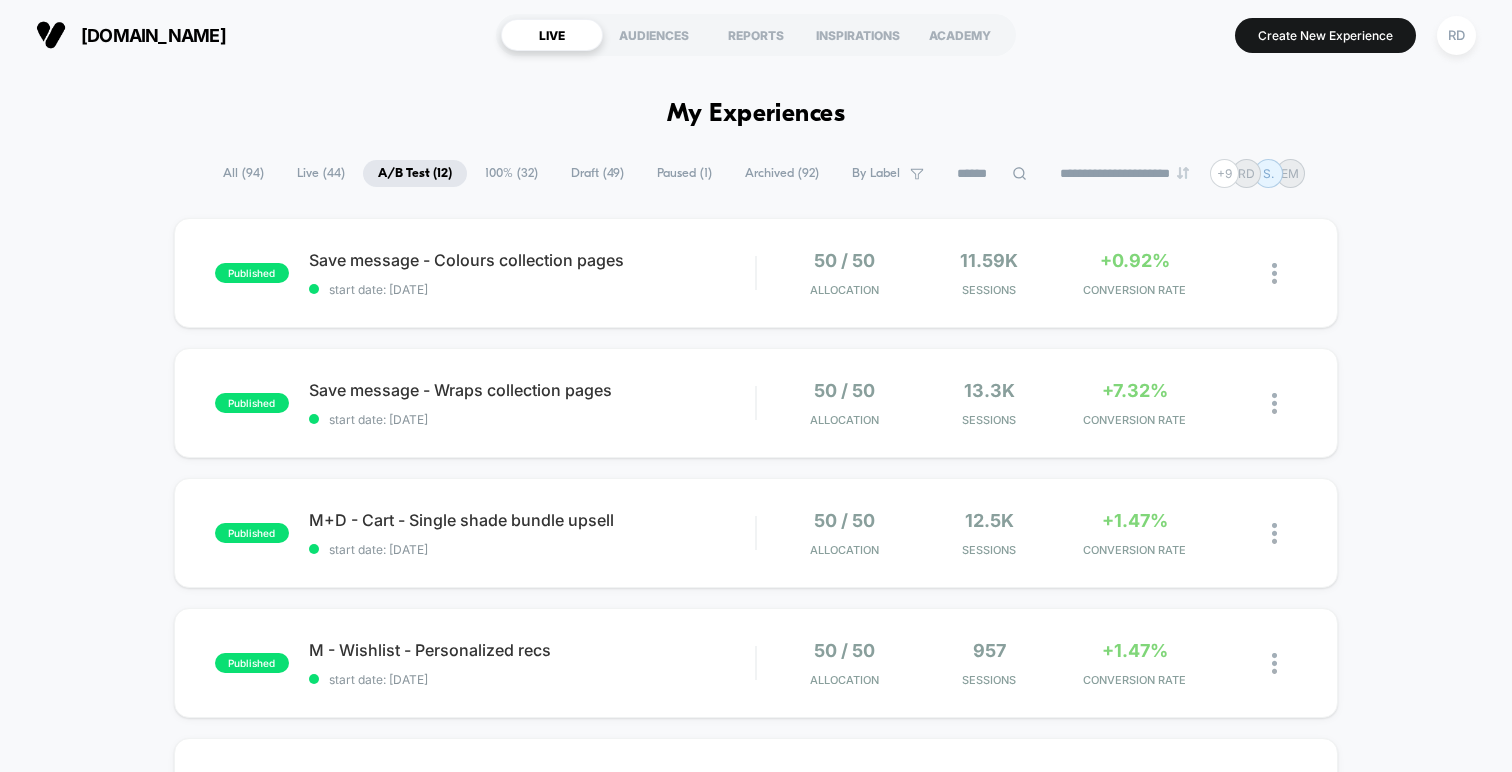 scroll, scrollTop: 0, scrollLeft: 0, axis: both 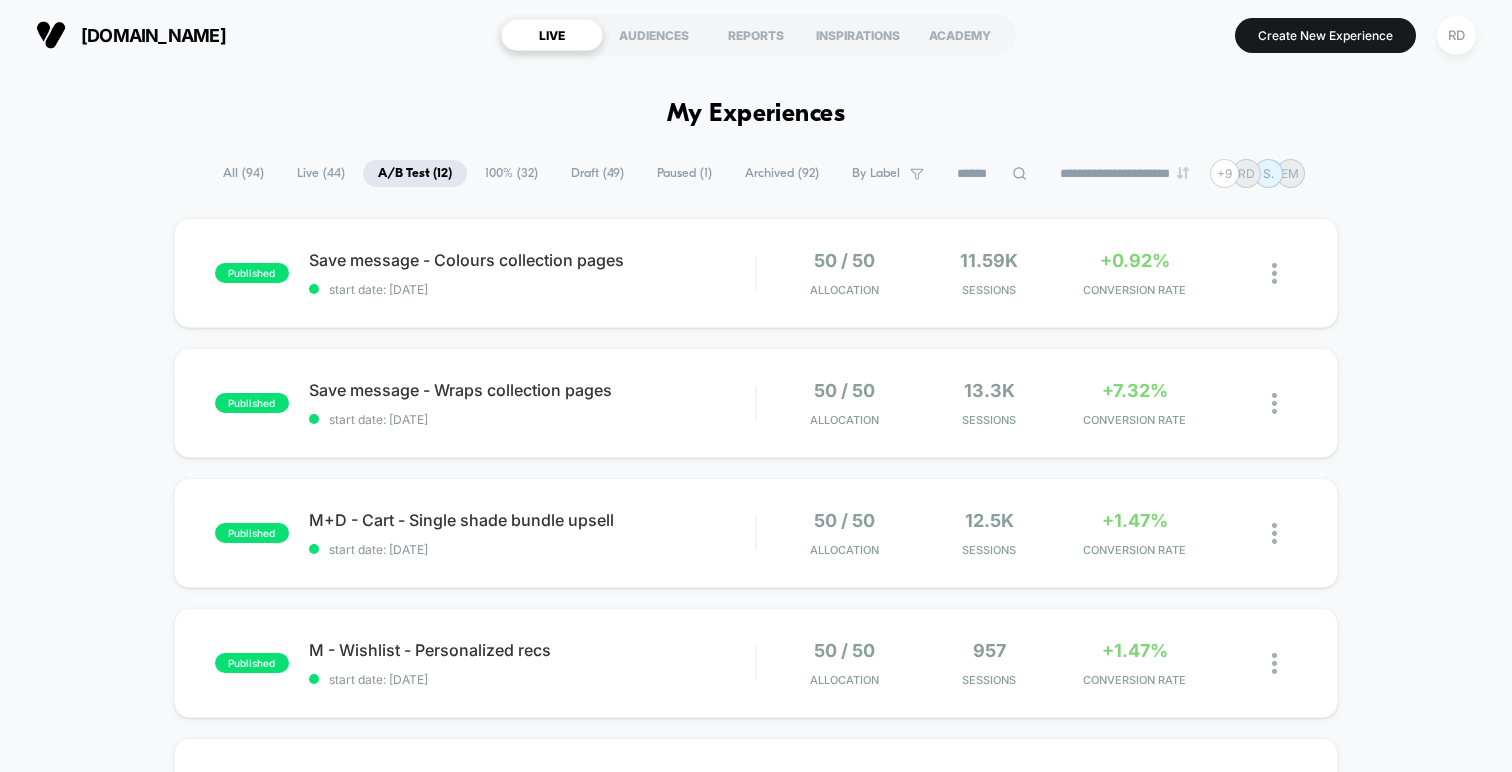 click on "Paused ( 1 )" at bounding box center [684, 173] 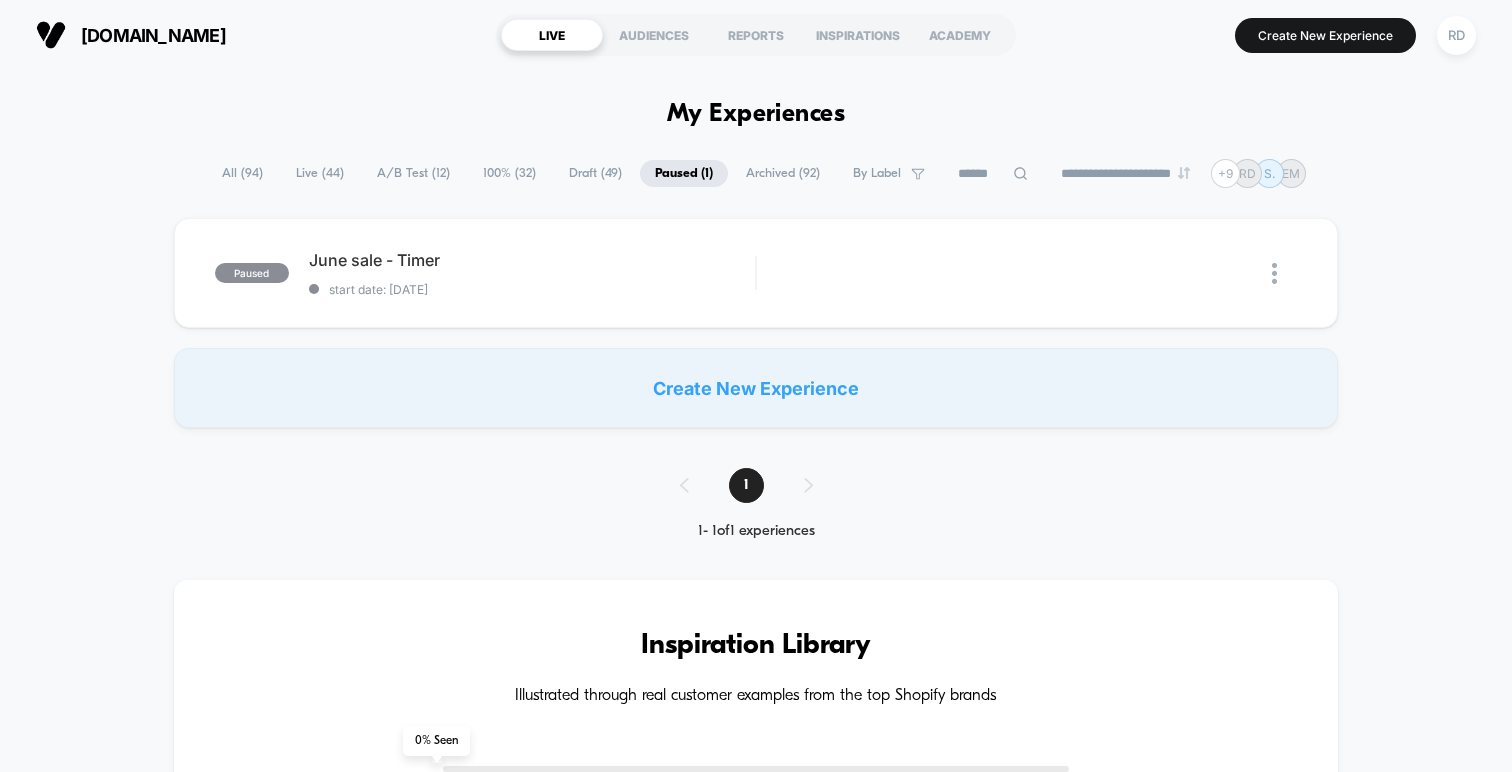 click on "Archived ( 92 )" at bounding box center [783, 173] 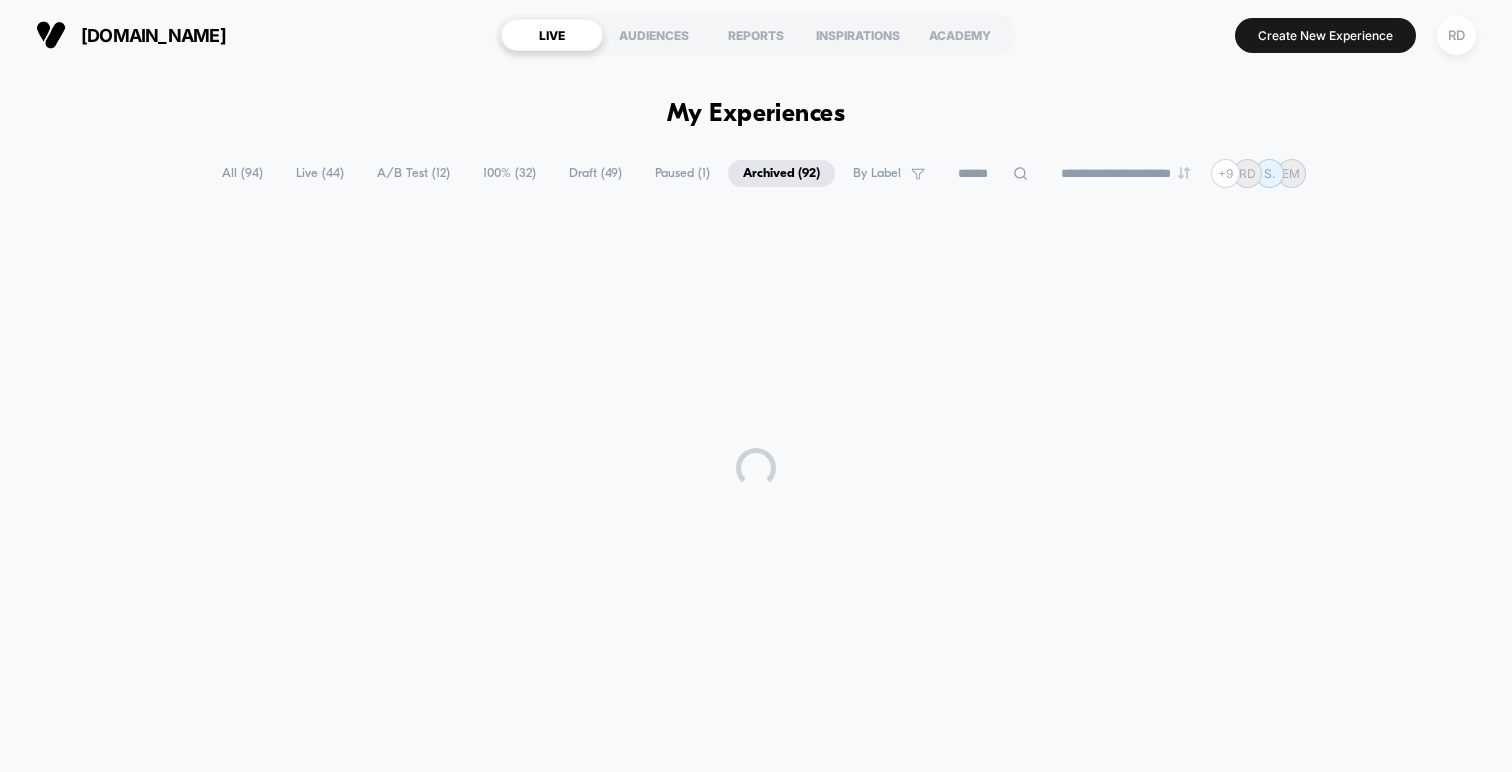 click on "Paused ( 1 )" at bounding box center [682, 173] 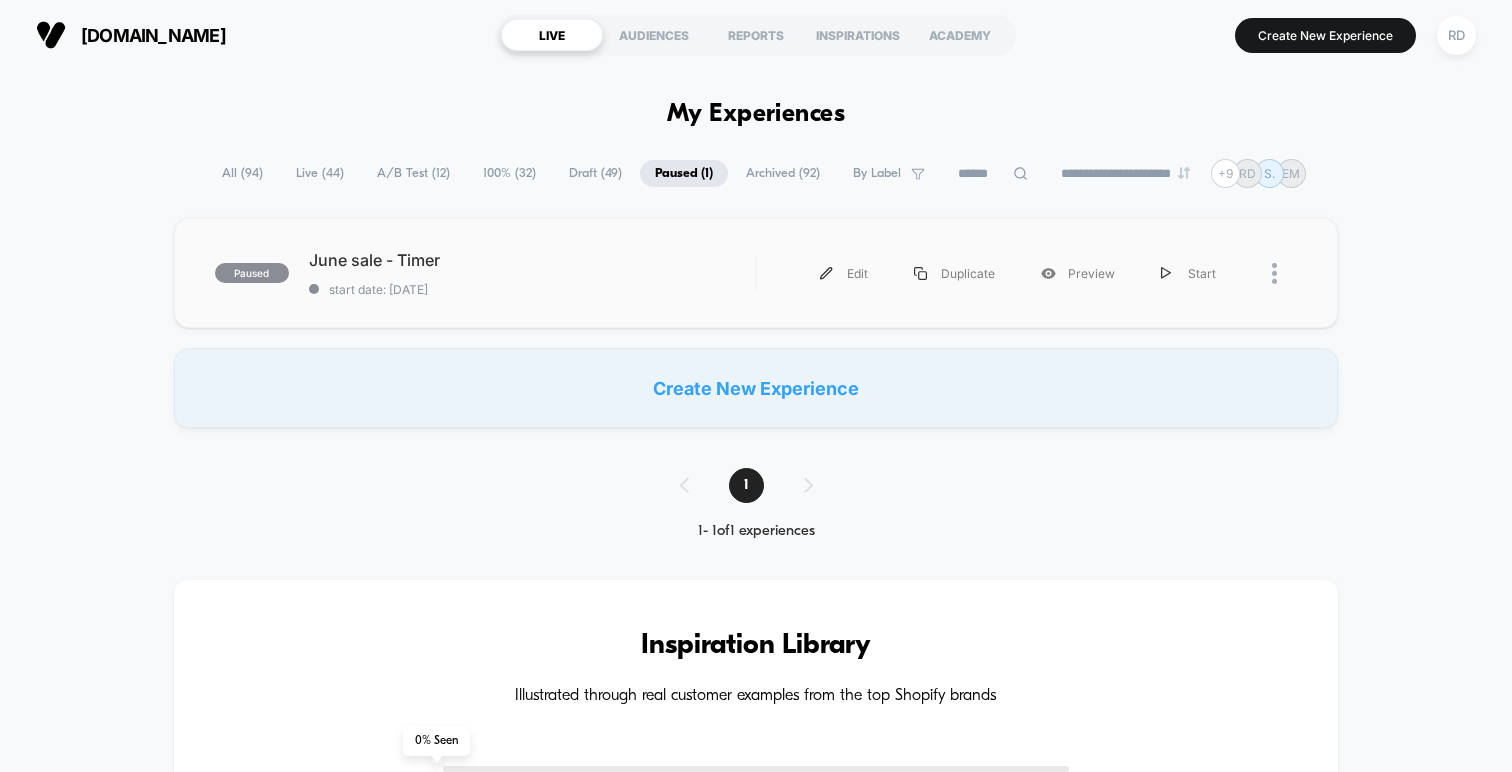 click on "paused June sale - Timer start date: [DATE] Edit Duplicate Preview Start" at bounding box center (756, 273) 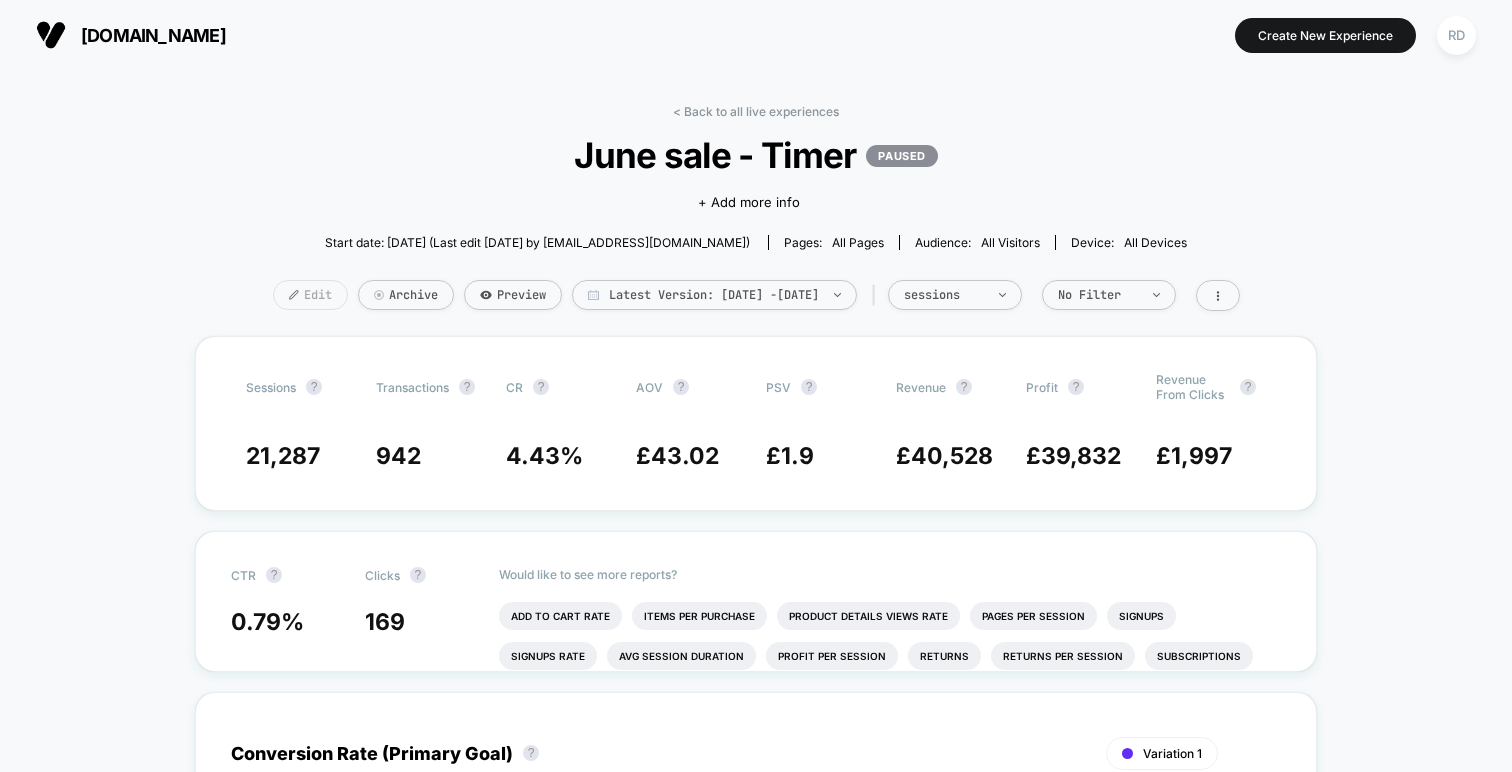 click on "Edit" at bounding box center [310, 295] 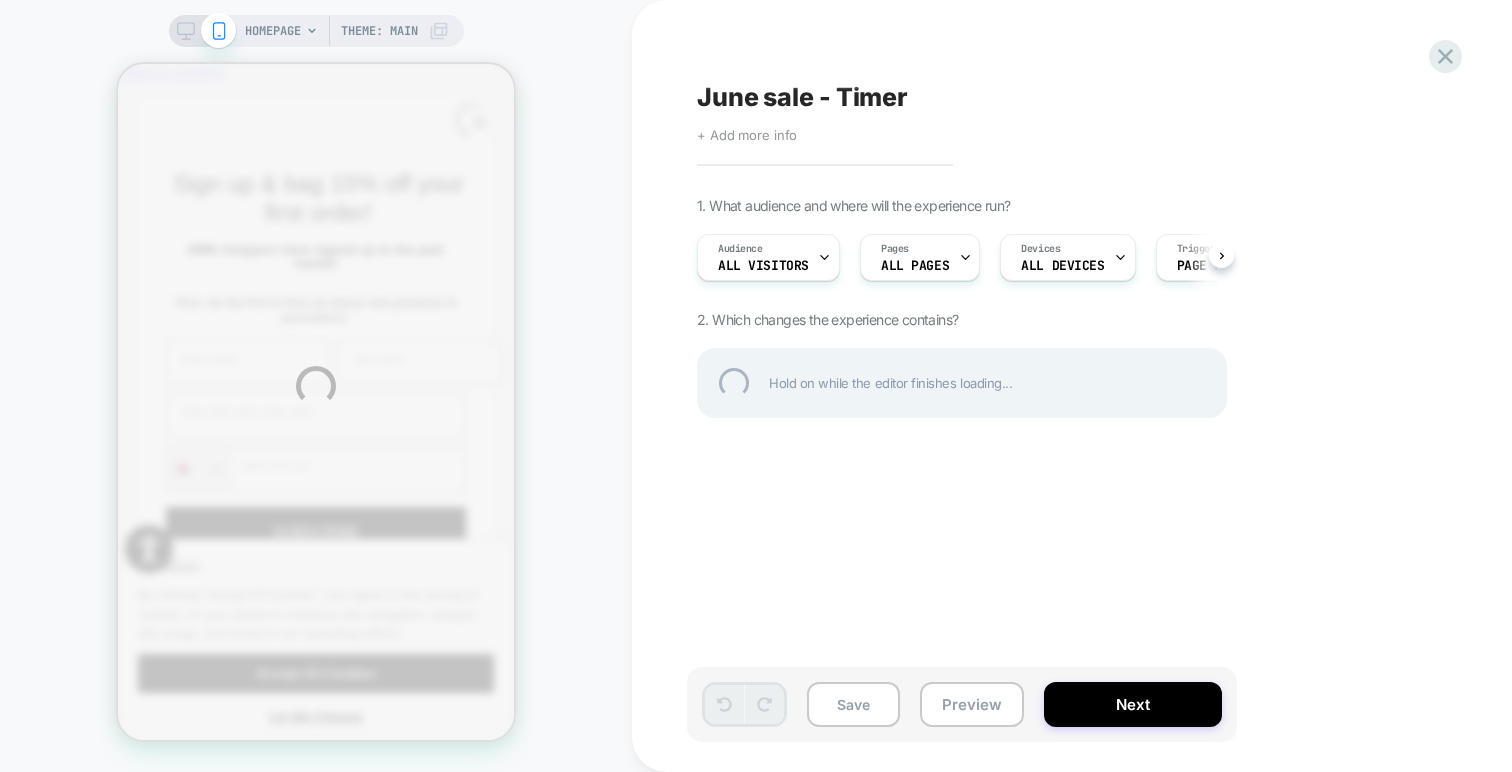 scroll, scrollTop: 0, scrollLeft: 0, axis: both 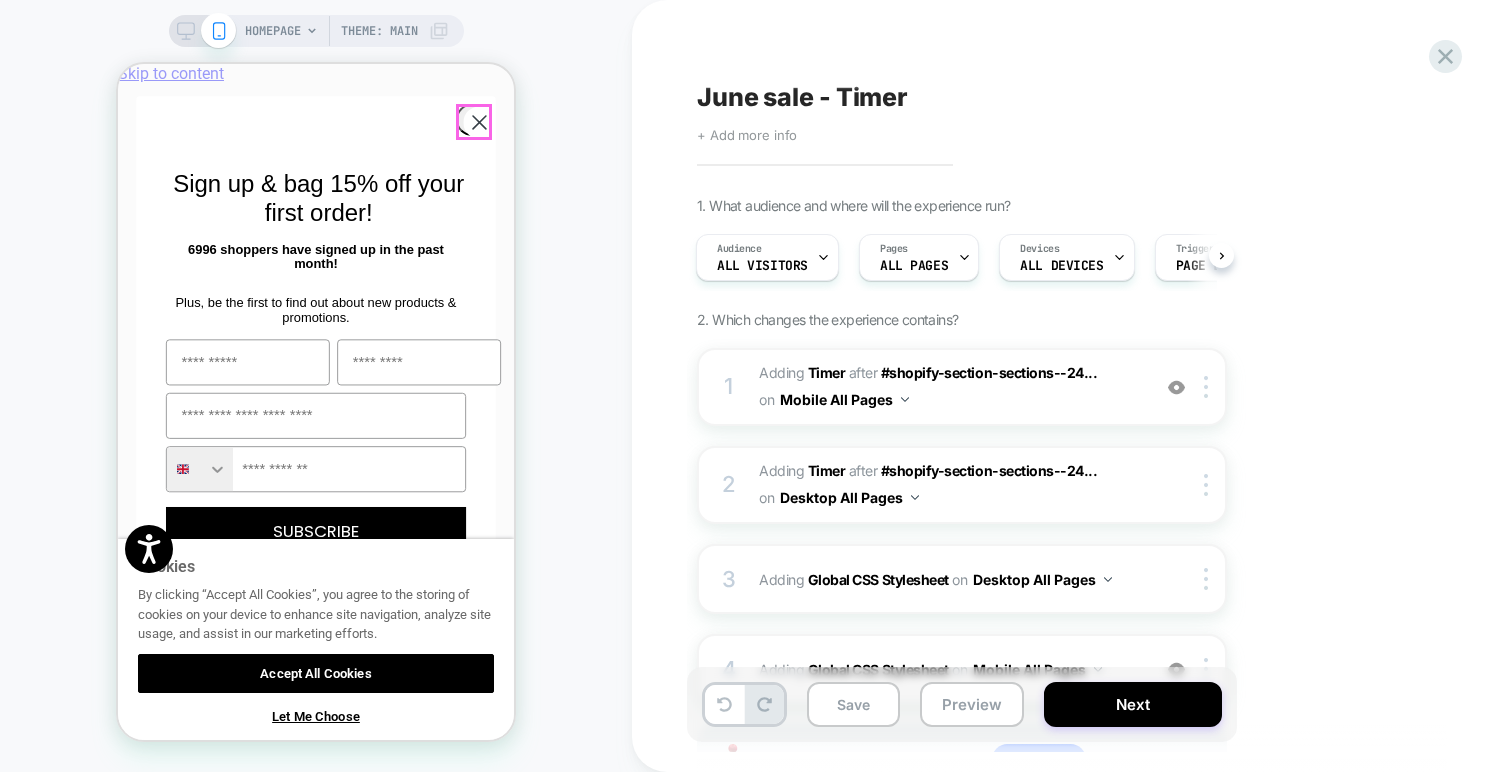 click 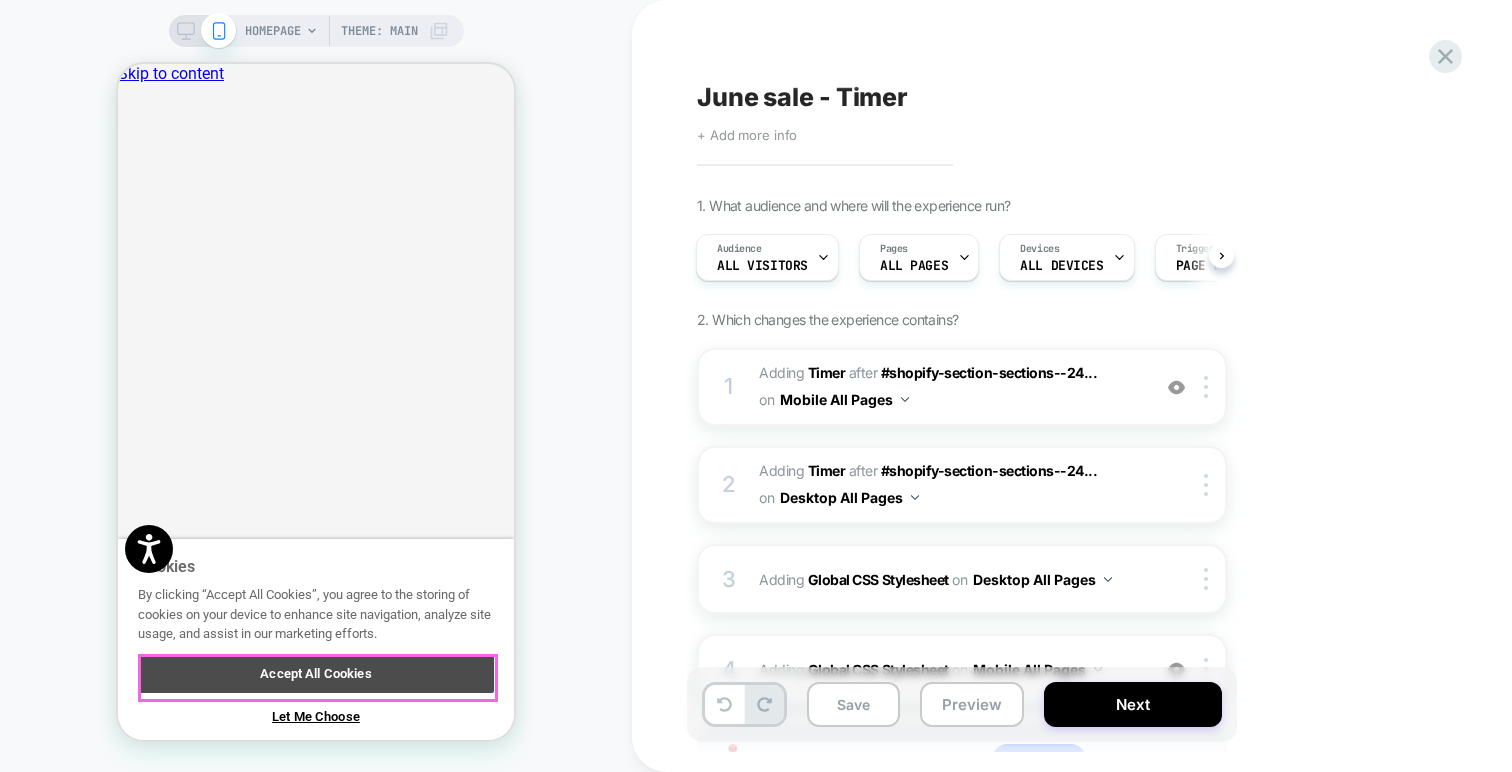 click on "Accept All Cookies" at bounding box center (316, 673) 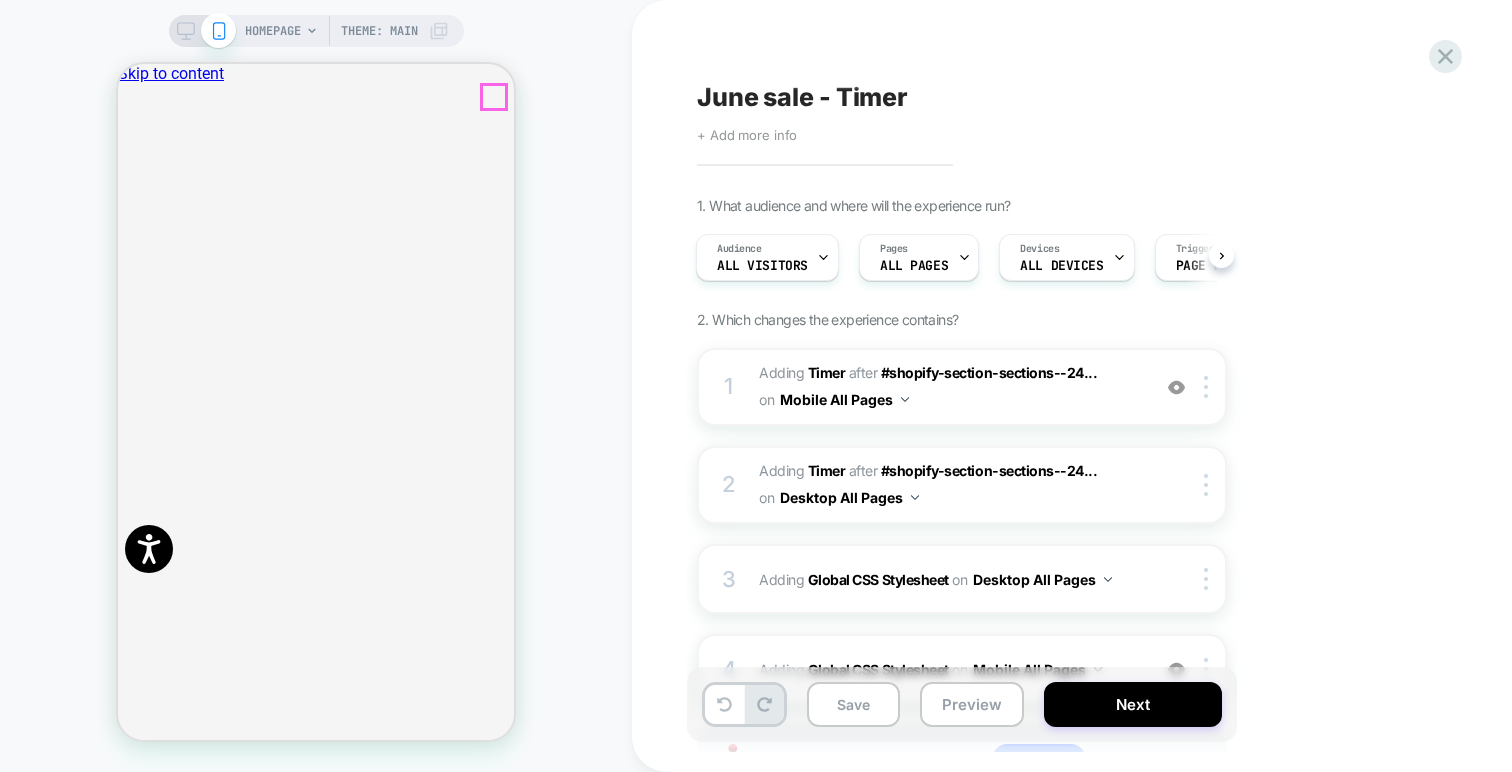 click 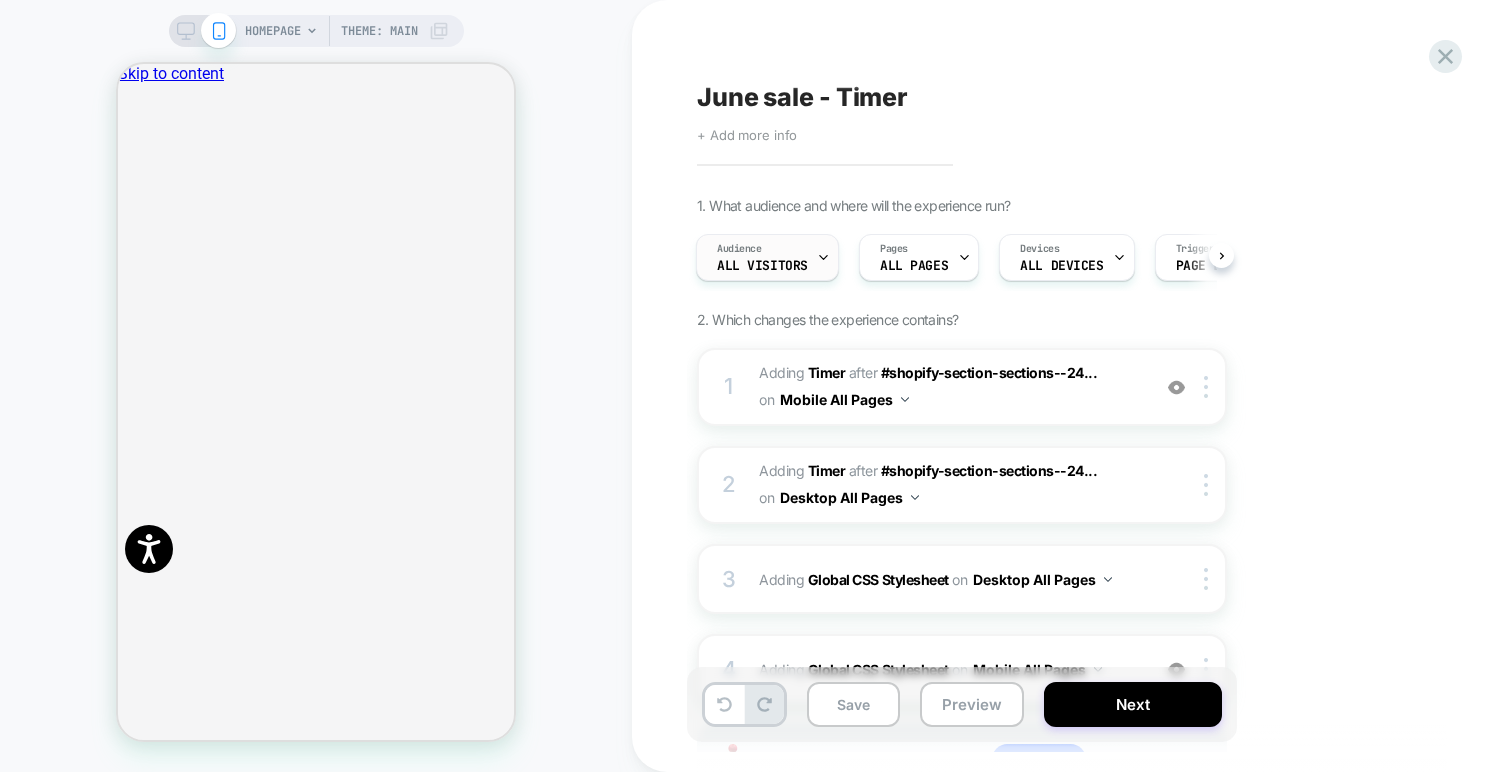 scroll, scrollTop: 0, scrollLeft: 1188, axis: horizontal 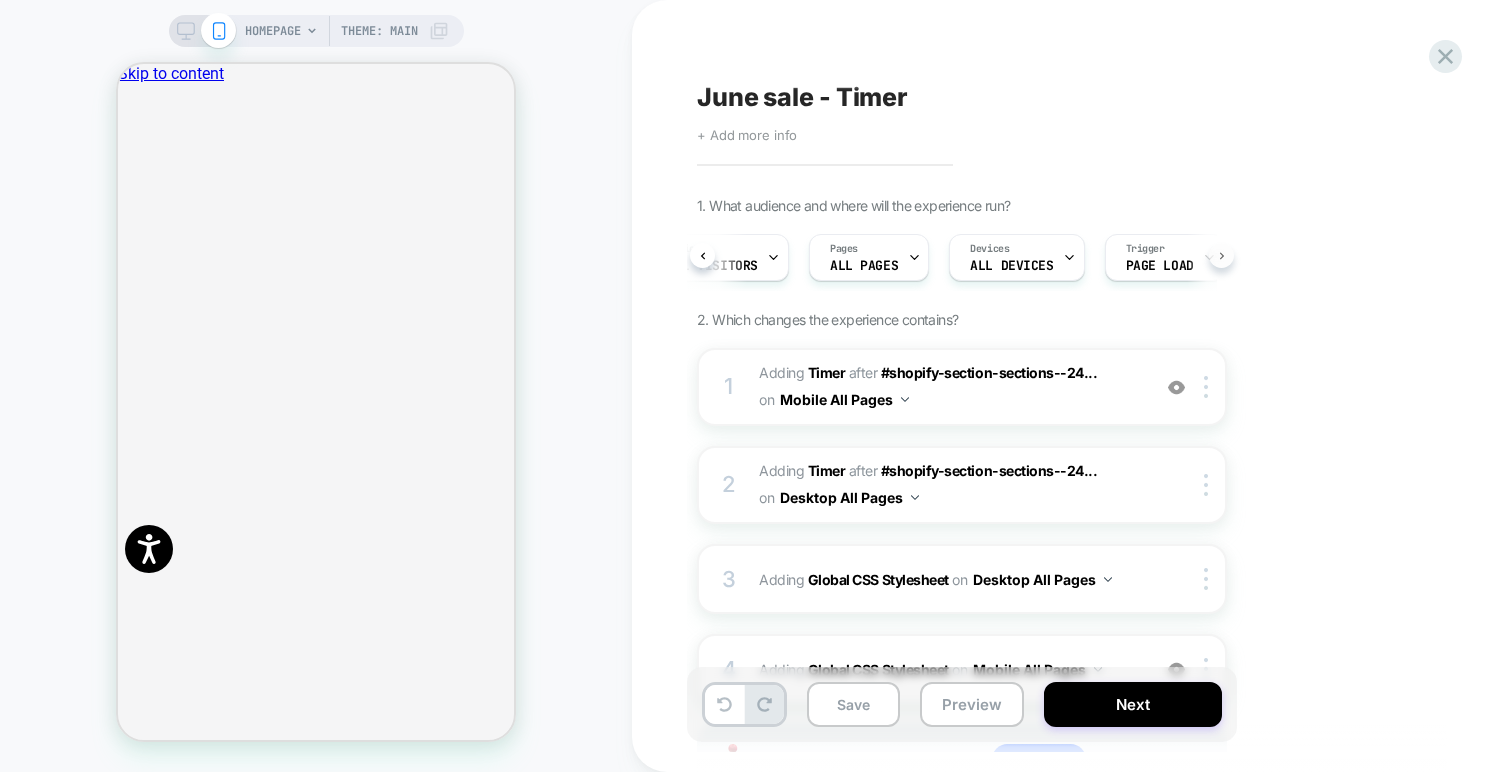 click 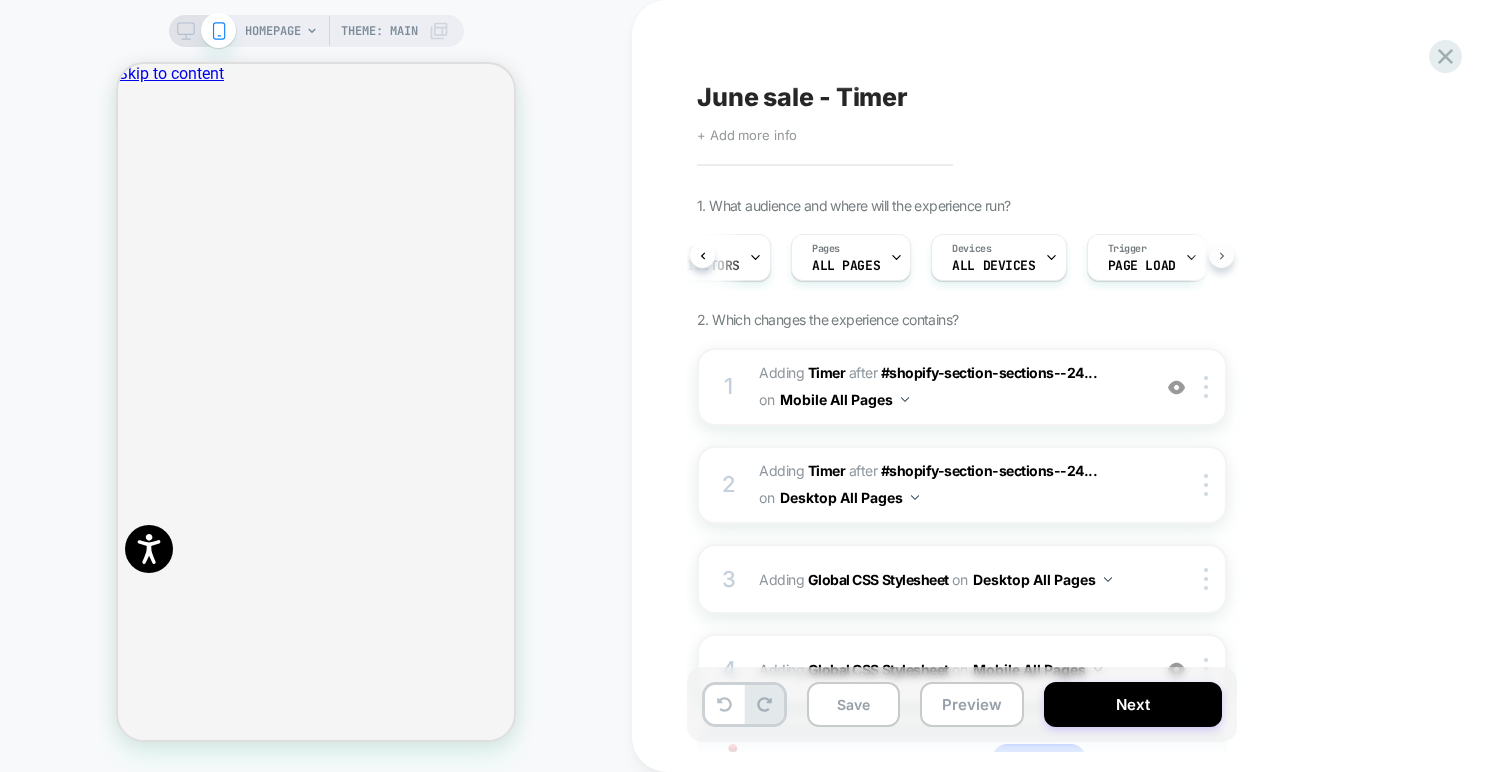 scroll, scrollTop: 0, scrollLeft: 103, axis: horizontal 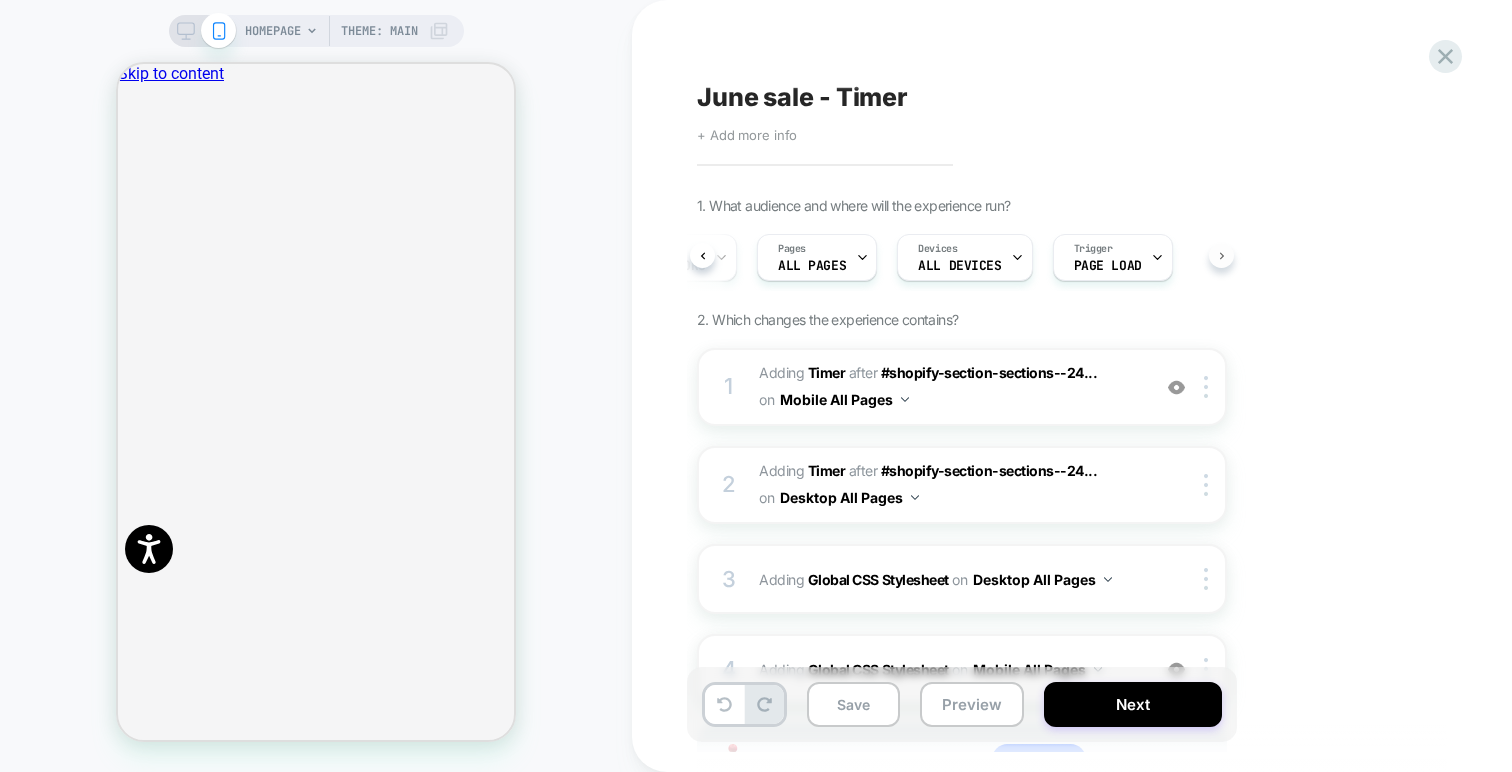 click on "Audience All Visitors Pages ALL PAGES Devices ALL DEVICES Trigger Page Load" at bounding box center (962, 257) 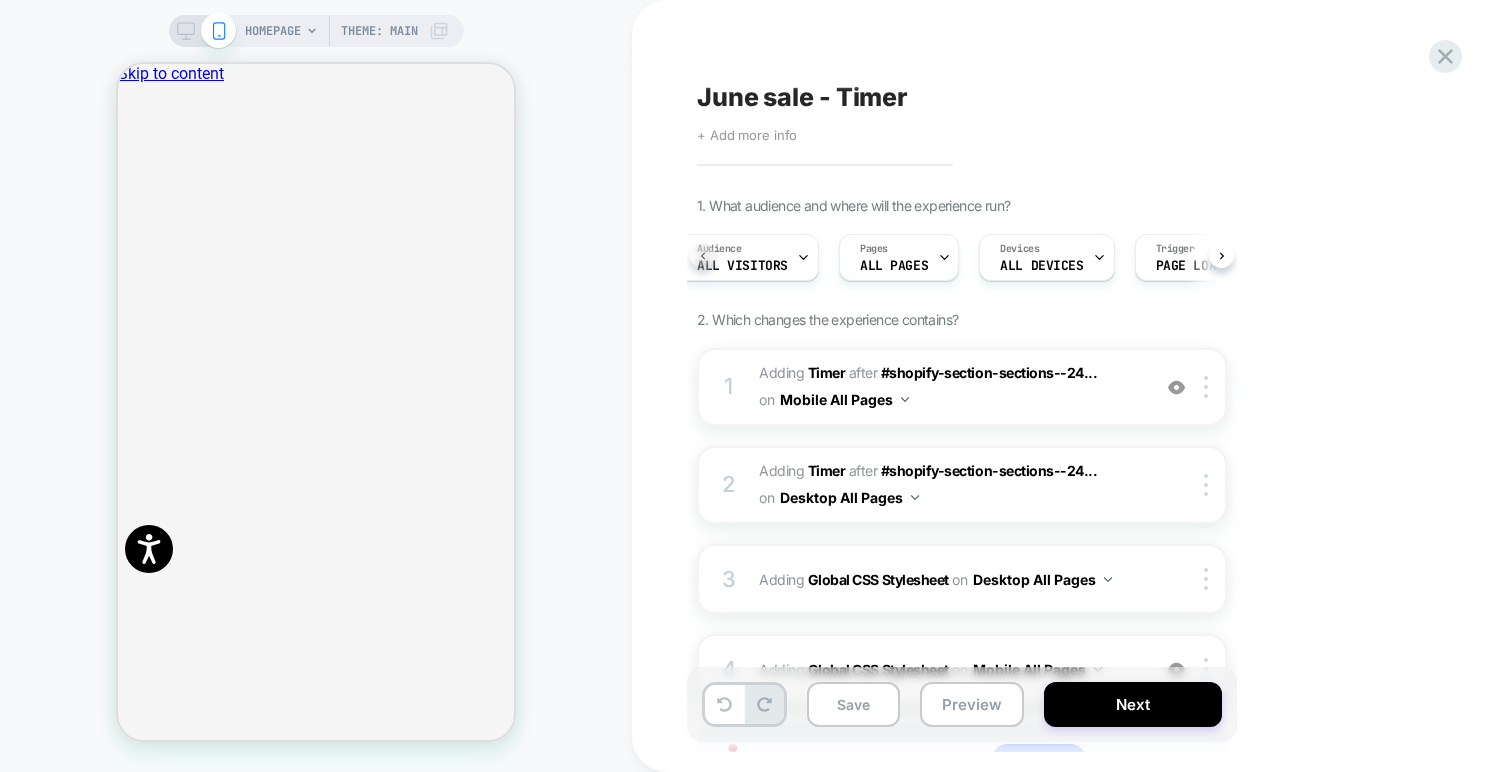 scroll, scrollTop: 0, scrollLeft: 7, axis: horizontal 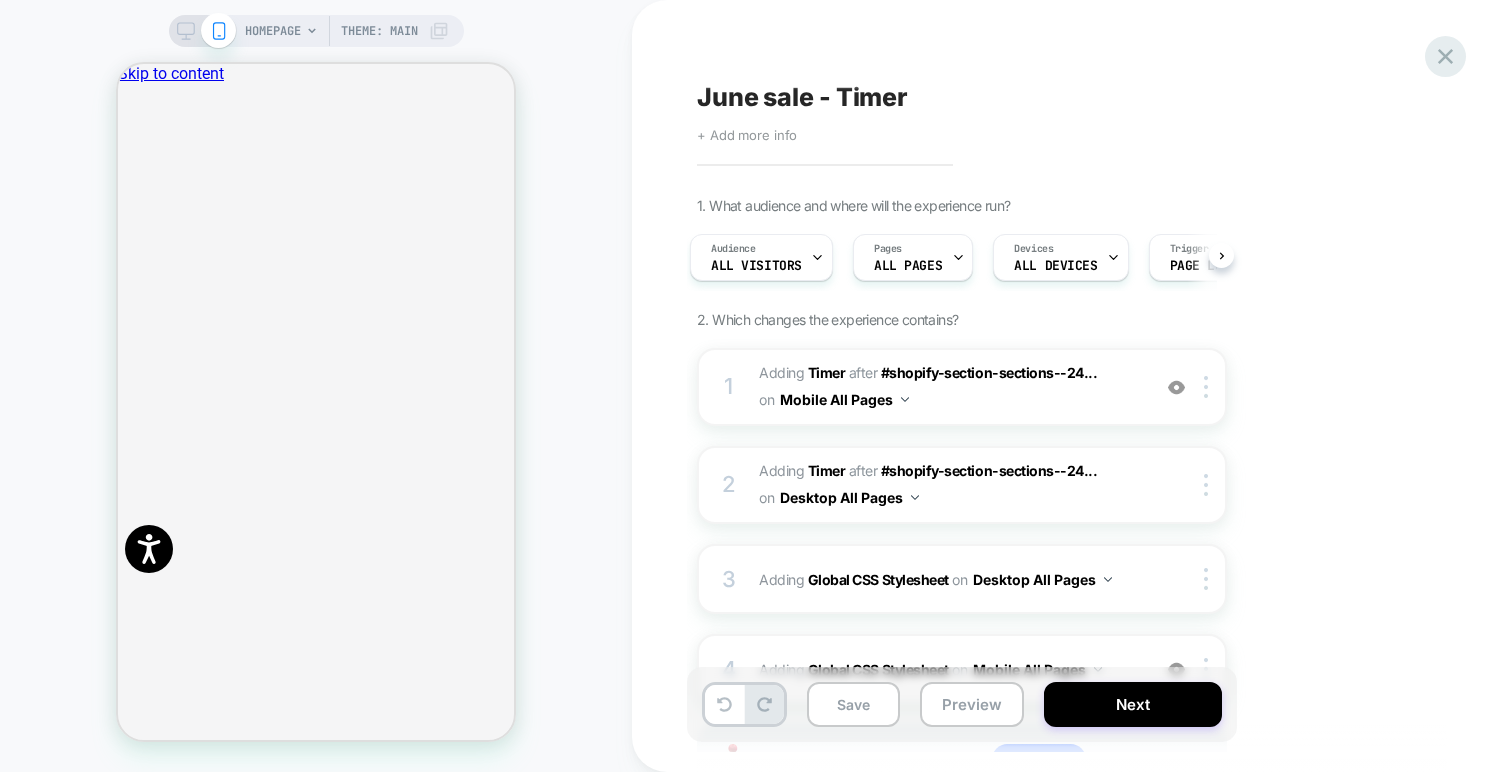 click at bounding box center [1445, 56] 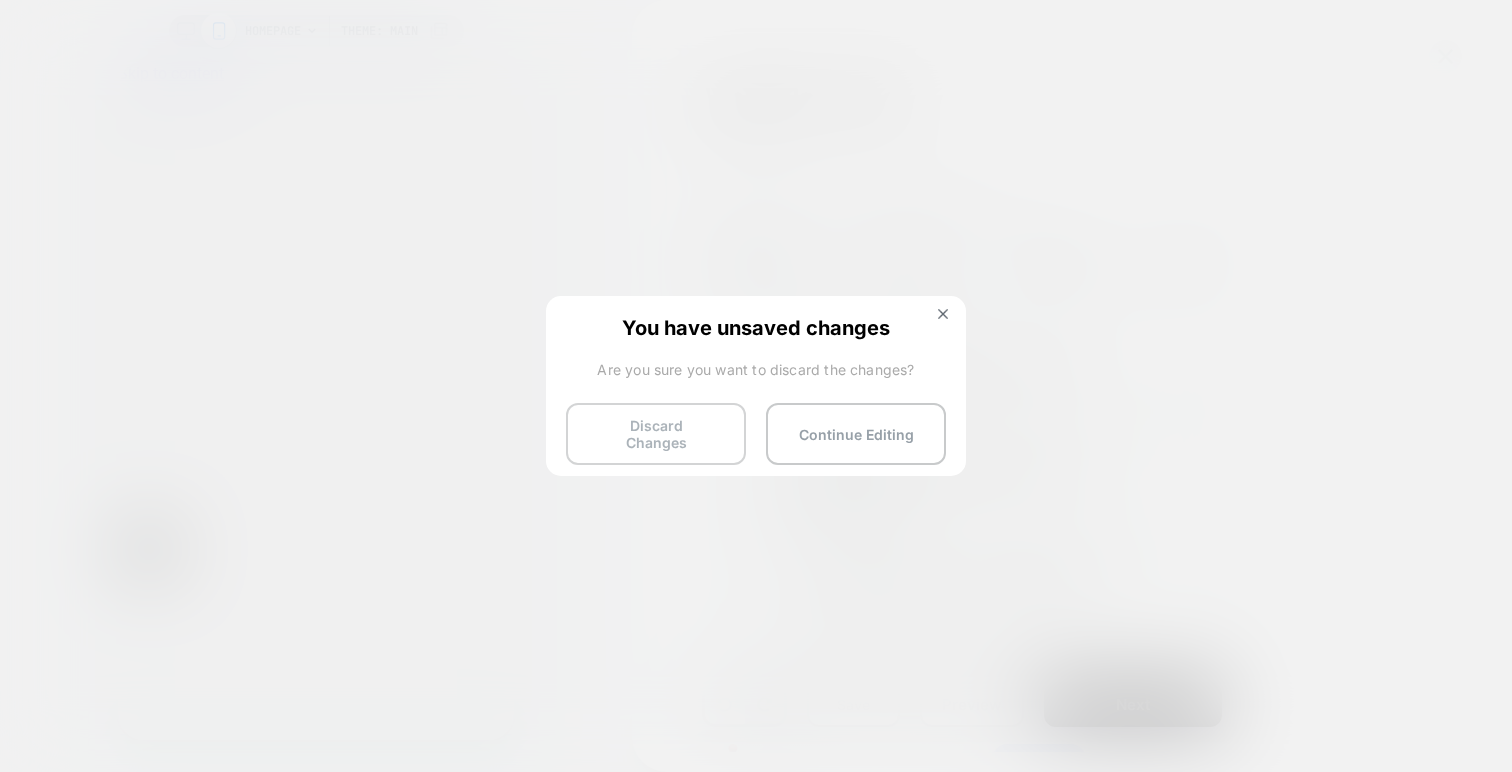 click on "Discard Changes" at bounding box center [656, 434] 